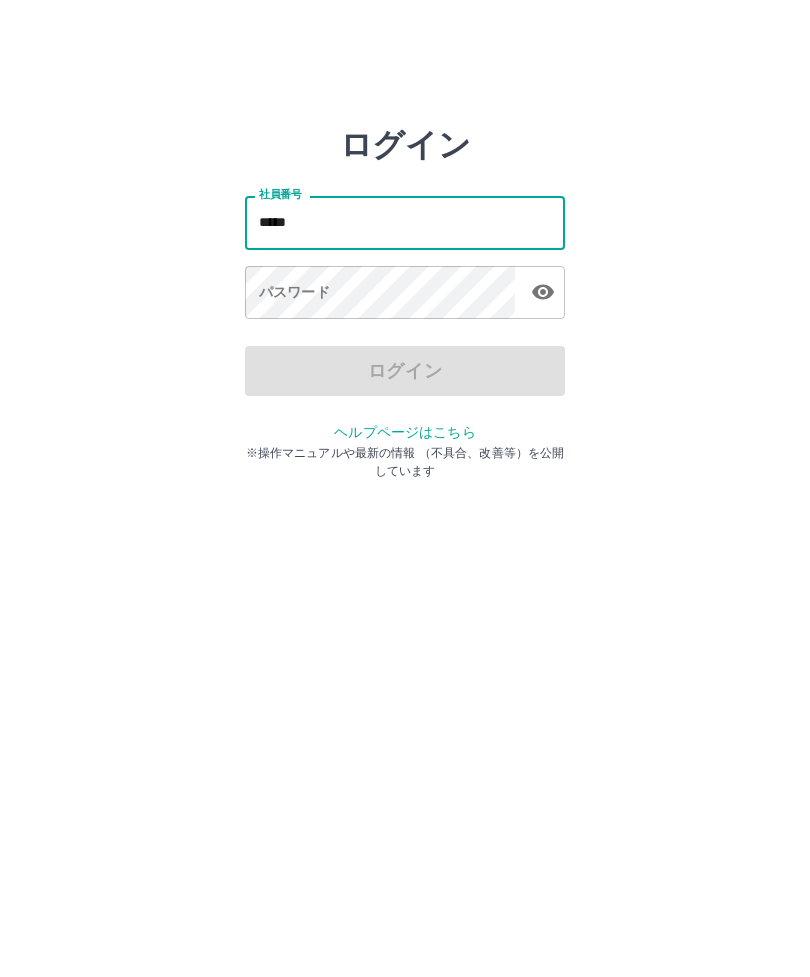 scroll, scrollTop: 0, scrollLeft: 0, axis: both 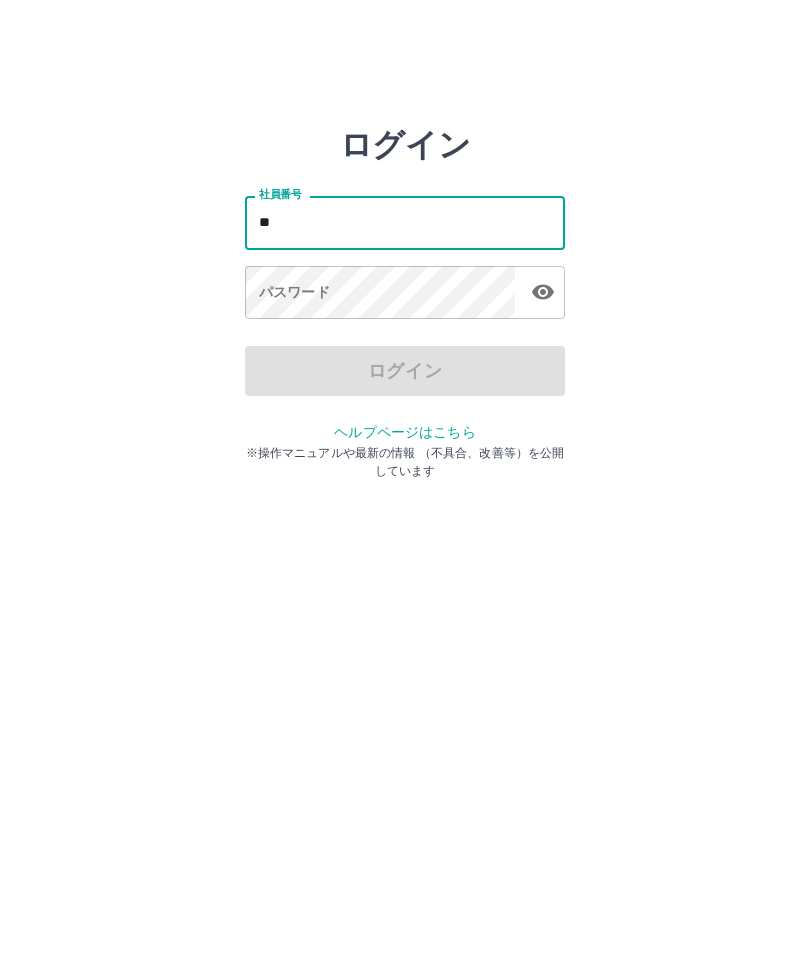 type on "*" 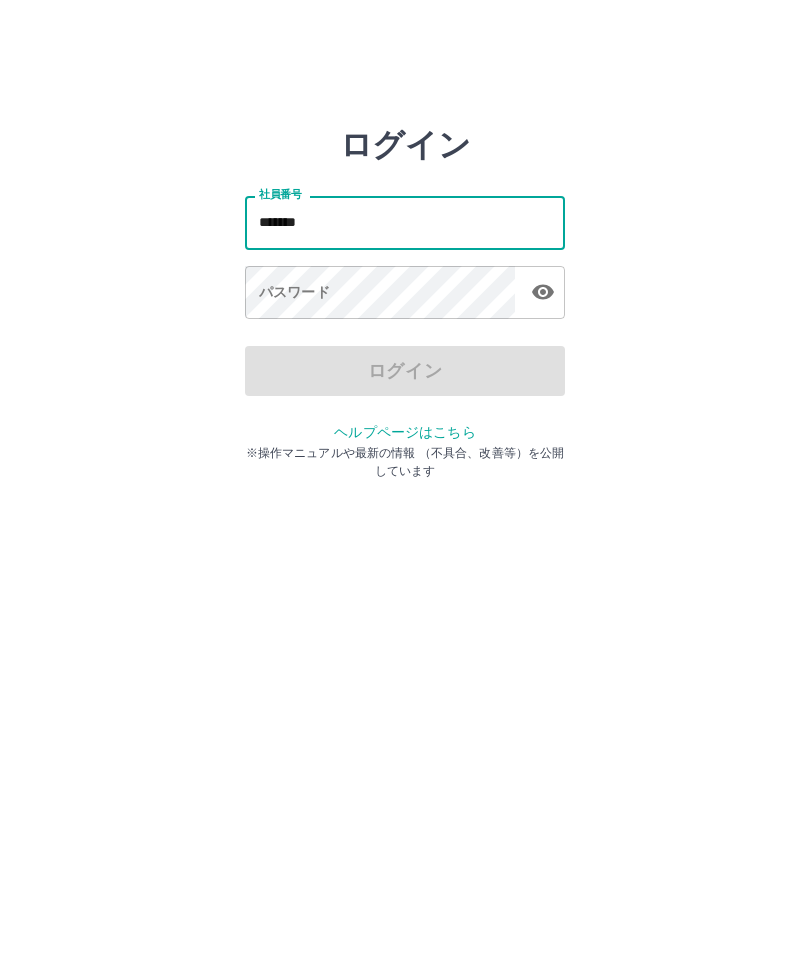 type on "*******" 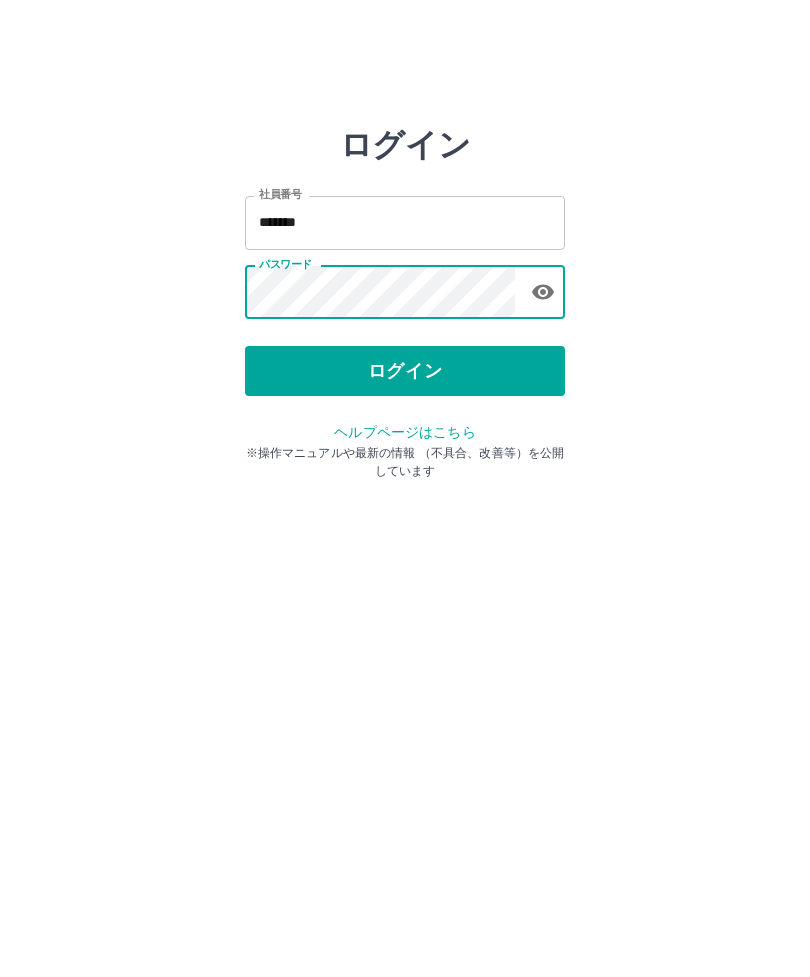click on "ログイン" at bounding box center (405, 371) 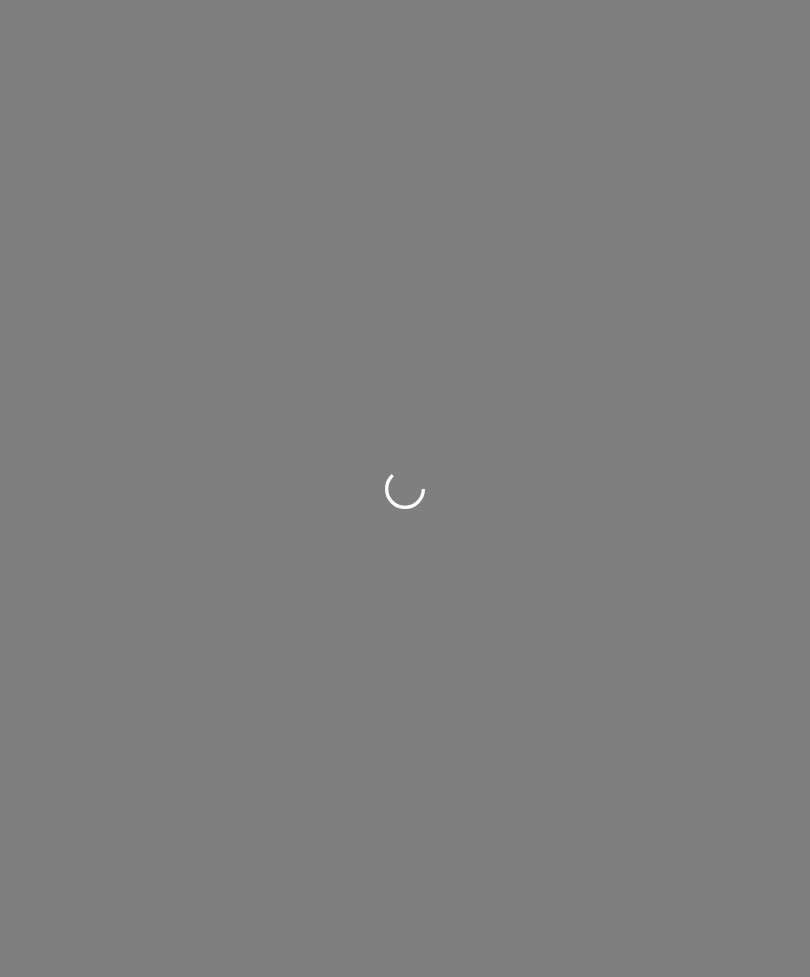 scroll, scrollTop: 0, scrollLeft: 0, axis: both 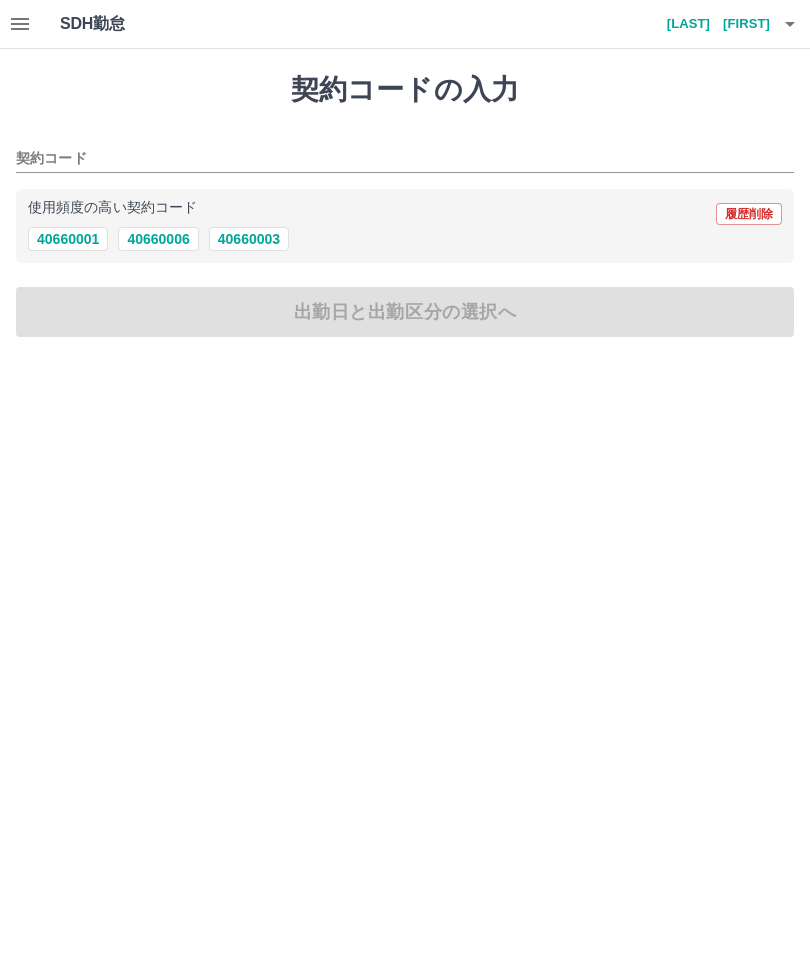 click on "40660001" at bounding box center (68, 239) 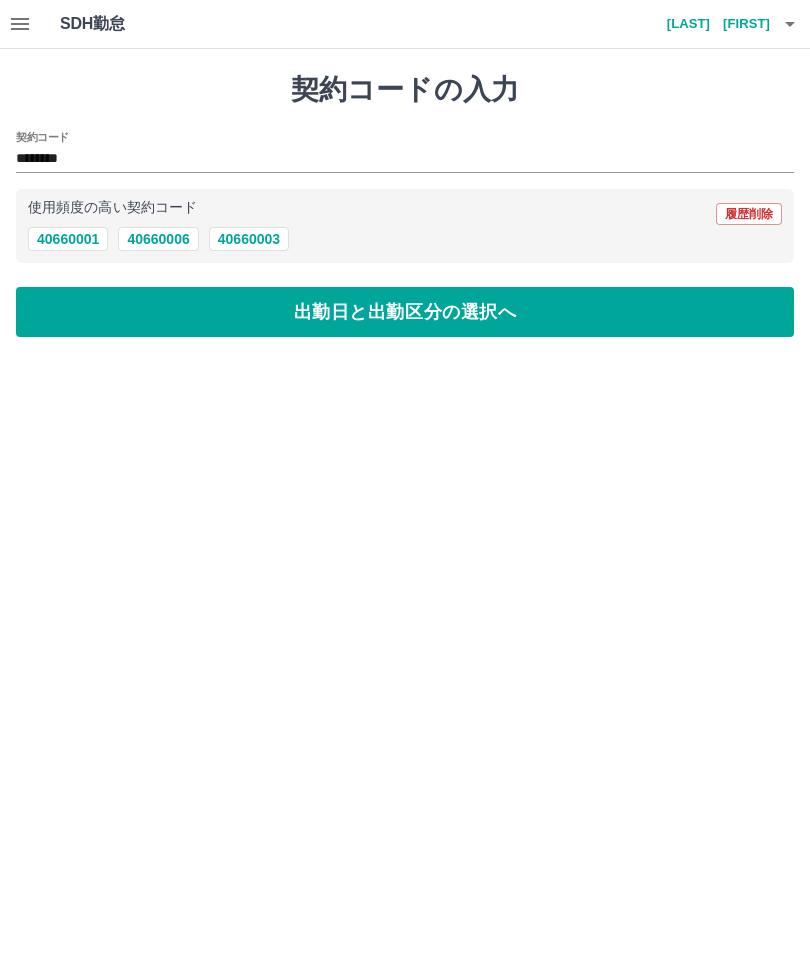 click on "出勤日と出勤区分の選択へ" at bounding box center [405, 312] 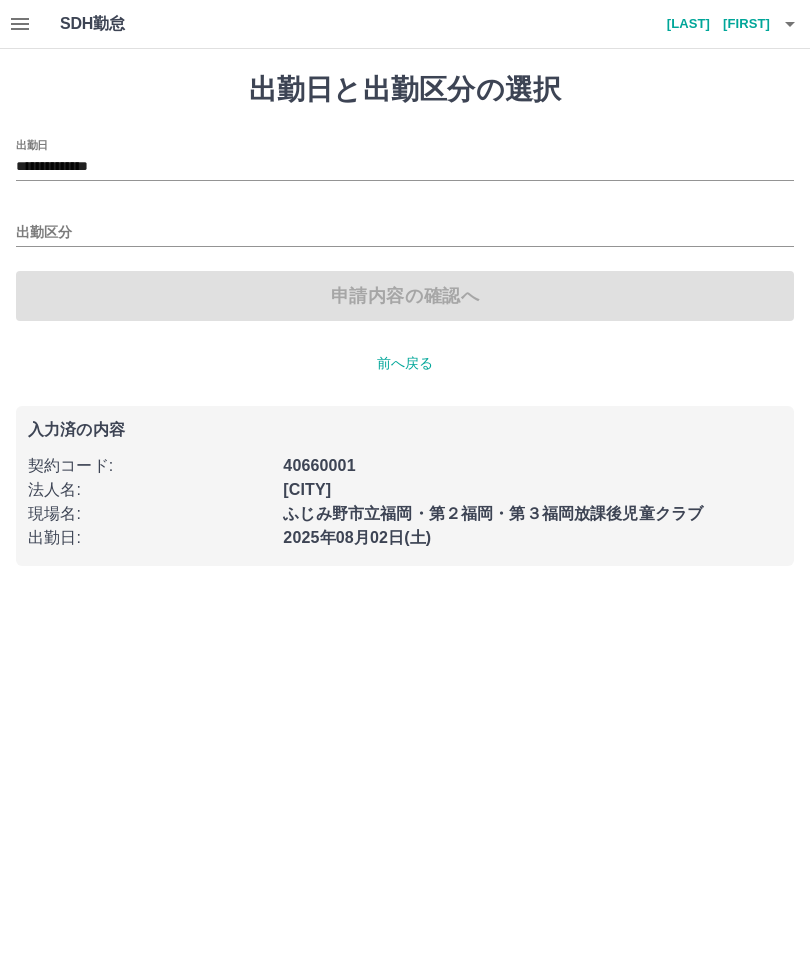 click on "出勤区分" at bounding box center [405, 233] 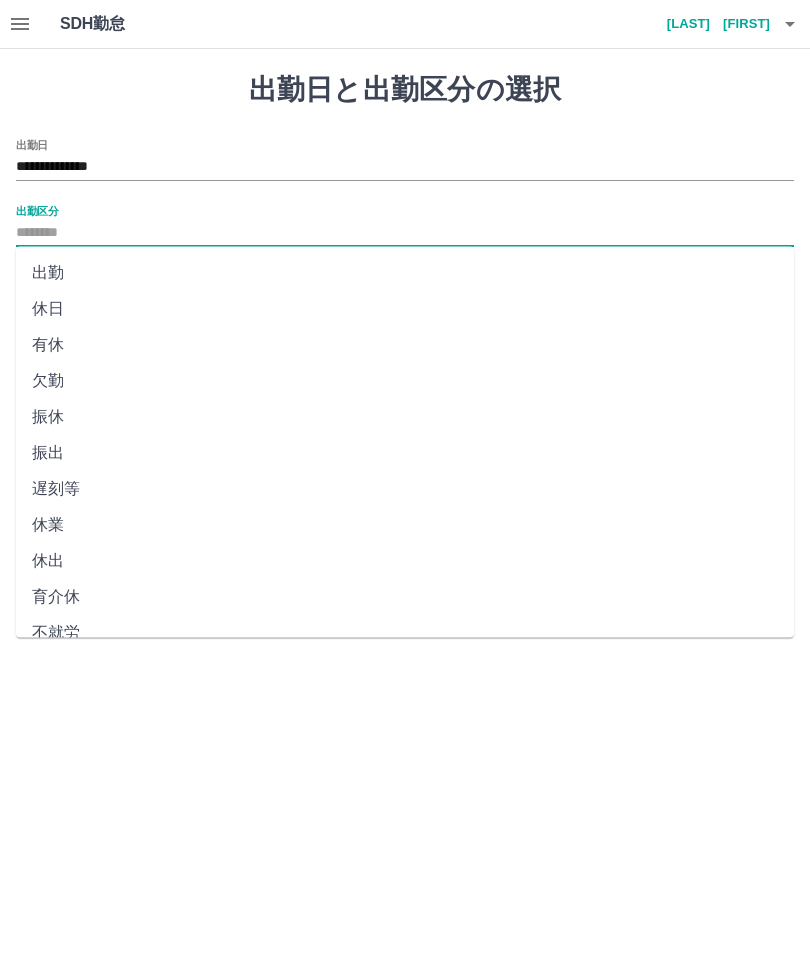 click on "出勤" at bounding box center (405, 273) 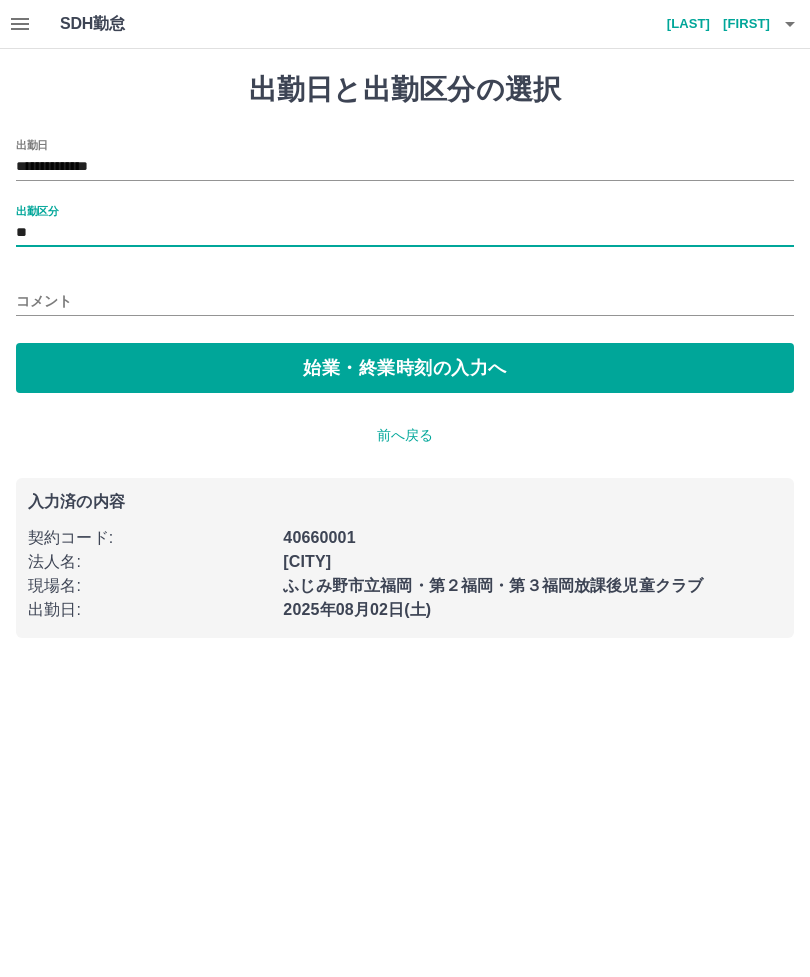 click on "コメント" at bounding box center [405, 301] 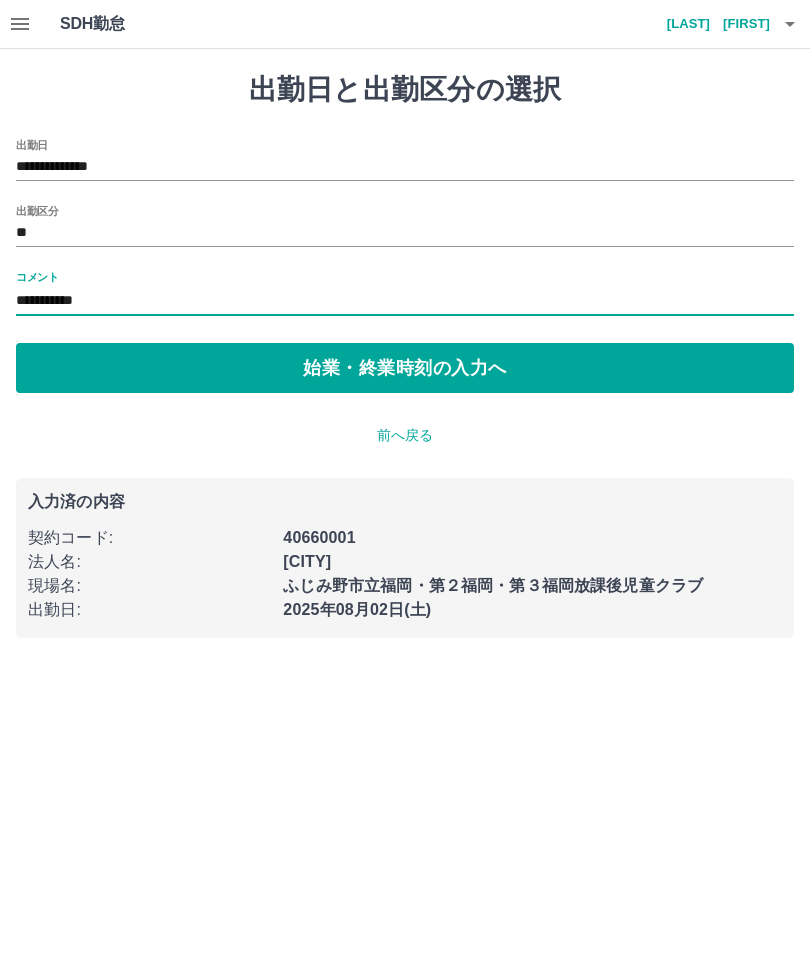 type on "**********" 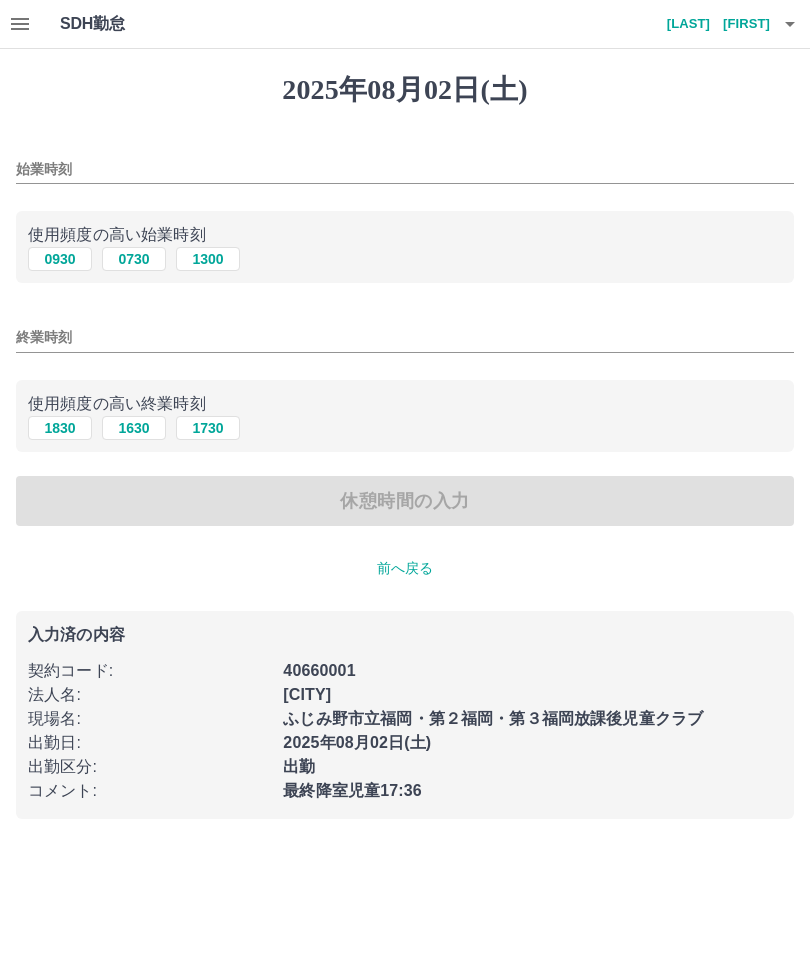 click on "1300" at bounding box center [208, 259] 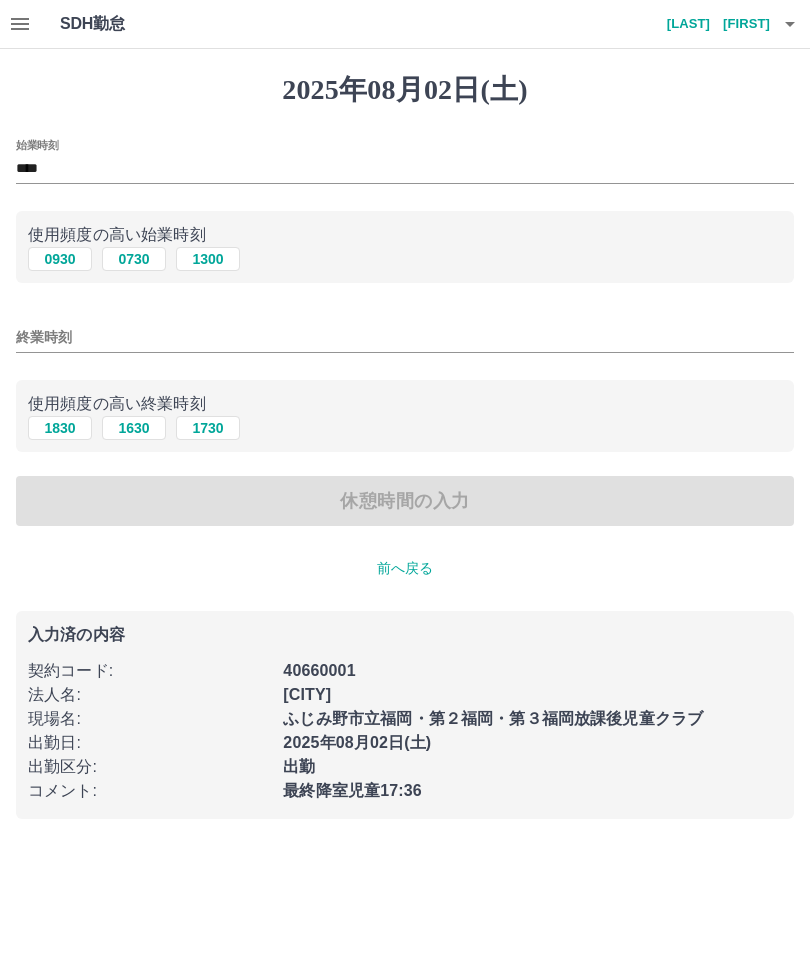 click on "終業時刻" at bounding box center (405, 337) 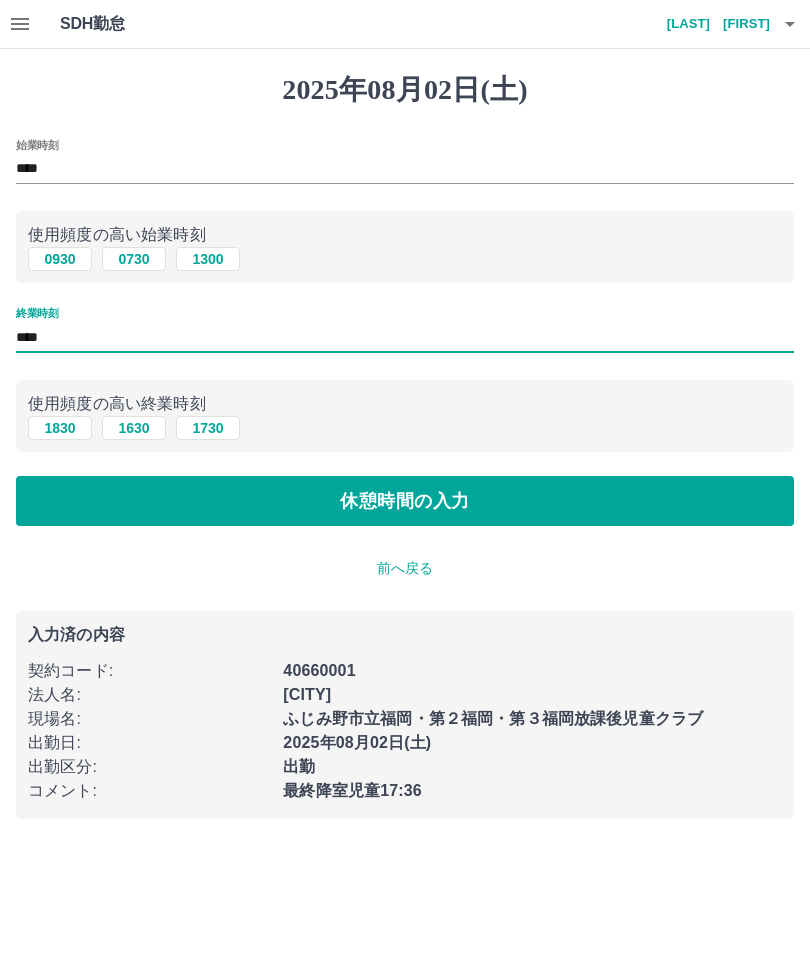 type on "****" 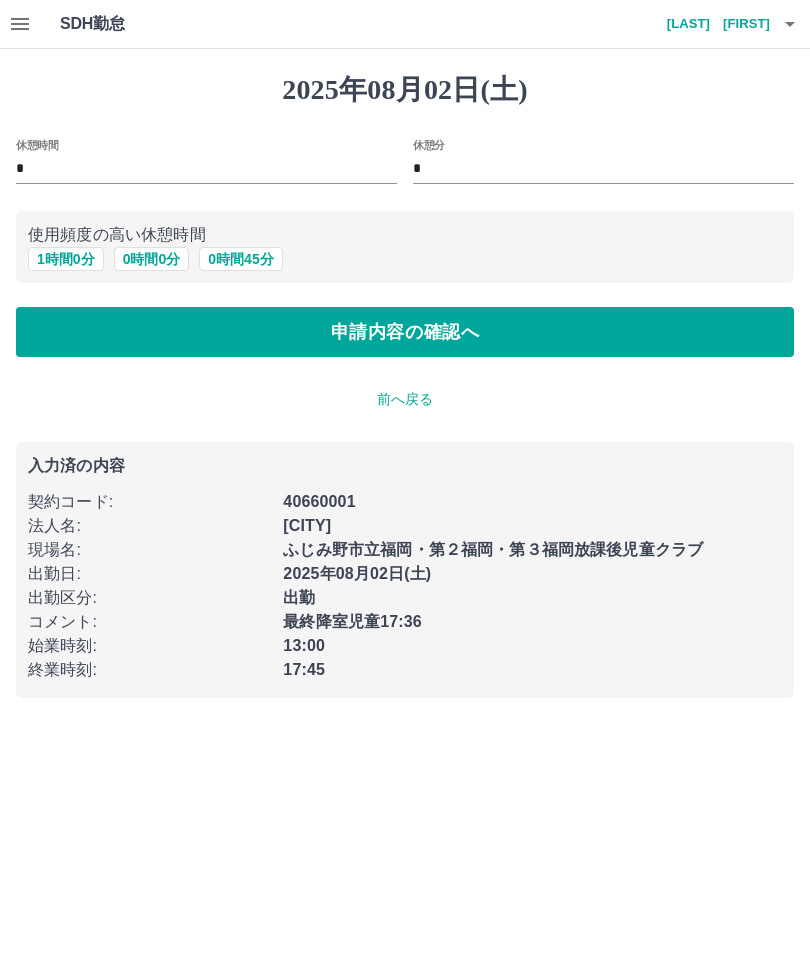 click on "申請内容の確認へ" at bounding box center [405, 332] 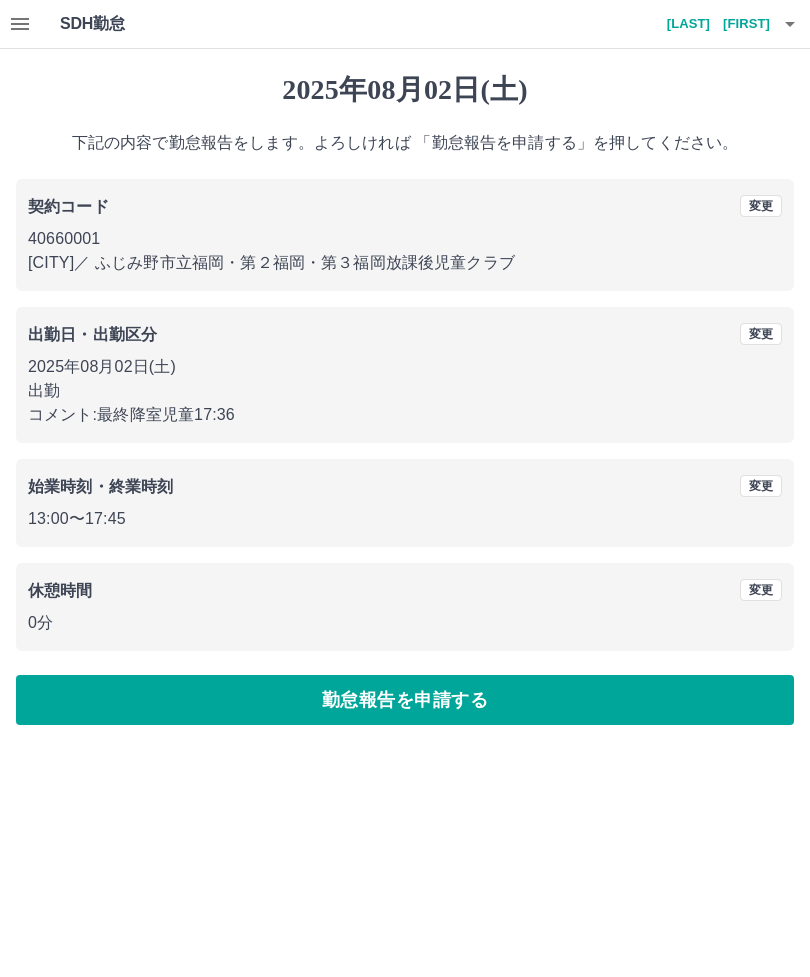 click on "勤怠報告を申請する" at bounding box center [405, 700] 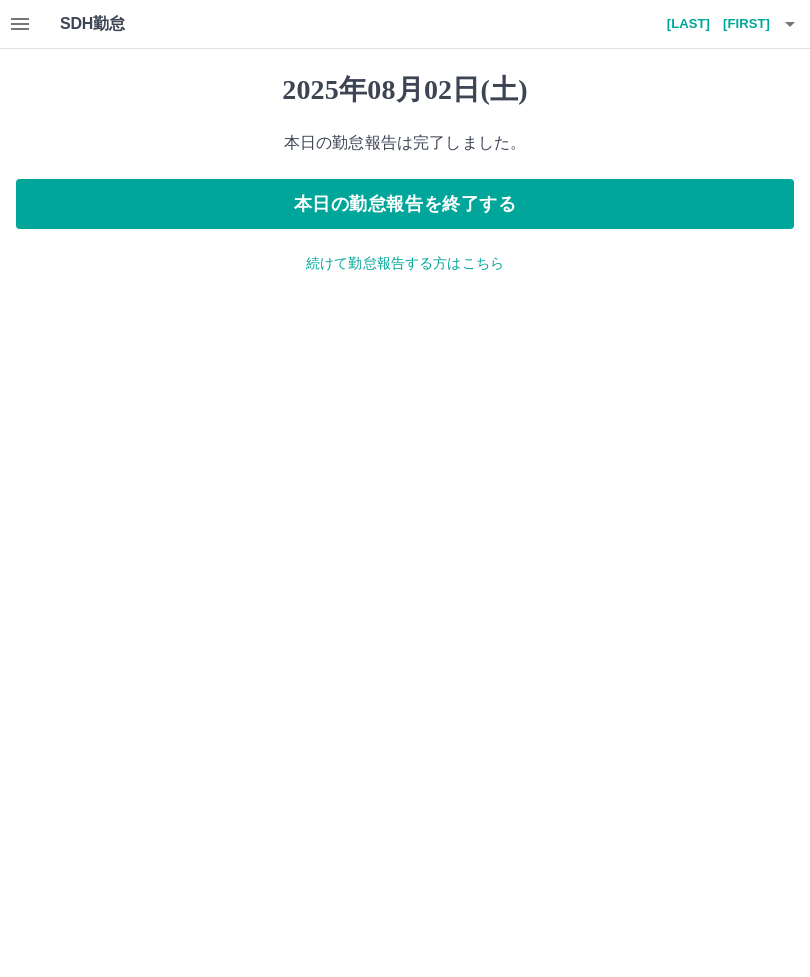 click on "2025年08月02日(土) 本日の勤怠報告は完了しました。 本日の勤怠報告を終了する 続けて勤怠報告する方はこちら" at bounding box center (405, 173) 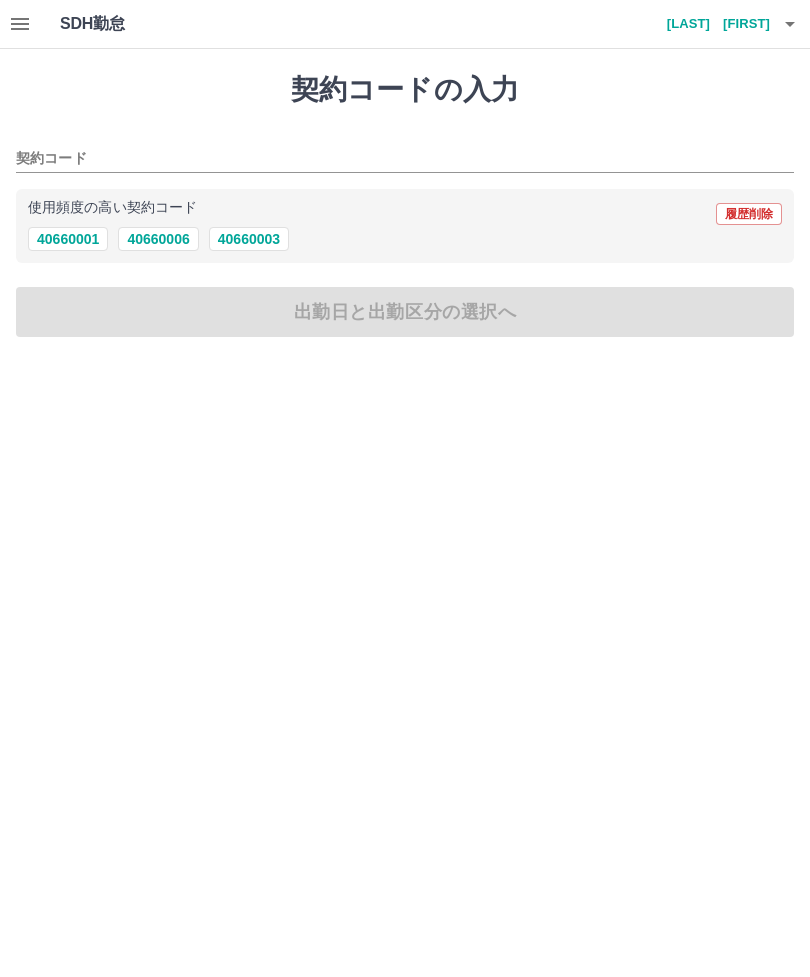 click on "40660001" at bounding box center (68, 239) 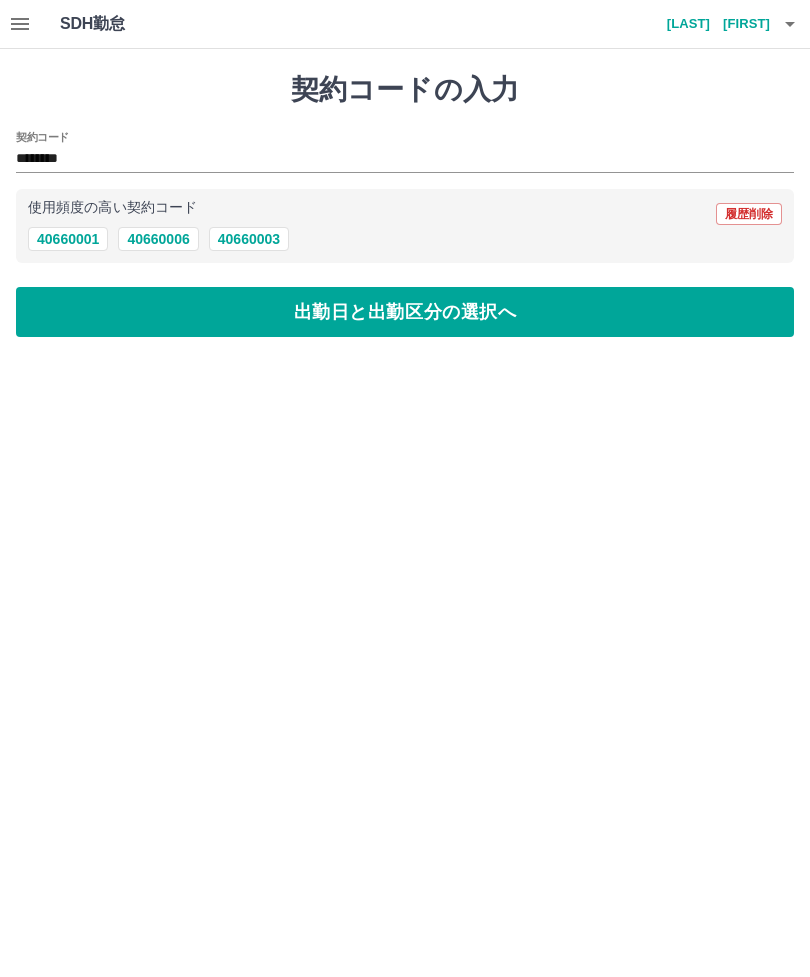 click on "出勤日と出勤区分の選択へ" at bounding box center [405, 312] 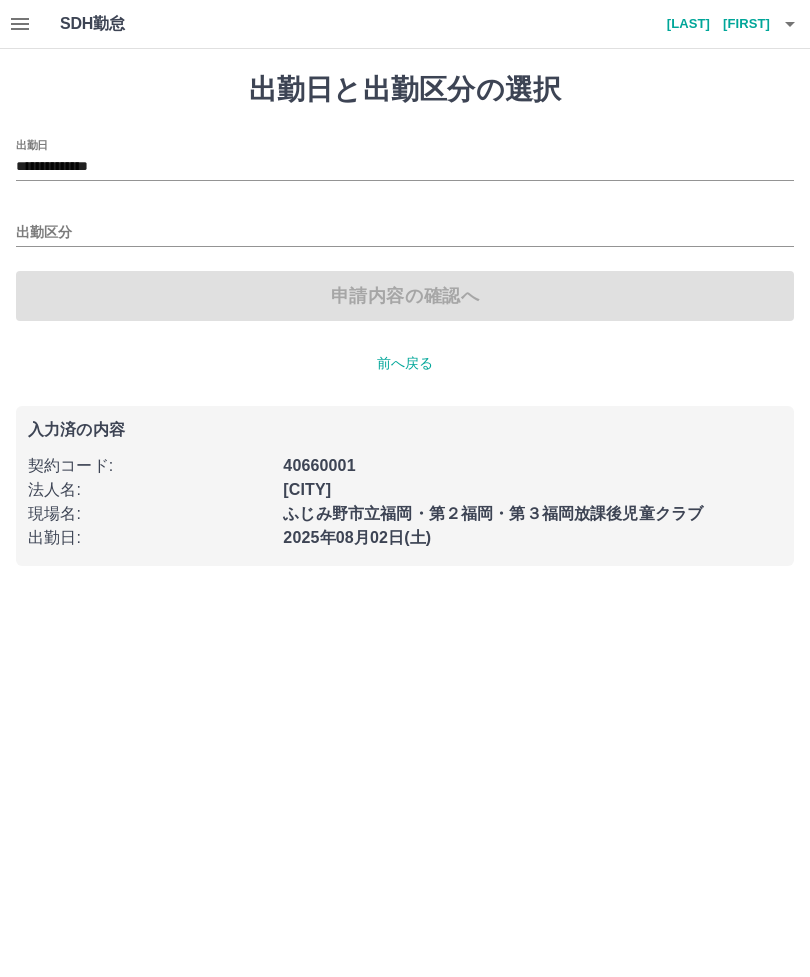 click on "**********" at bounding box center (405, 167) 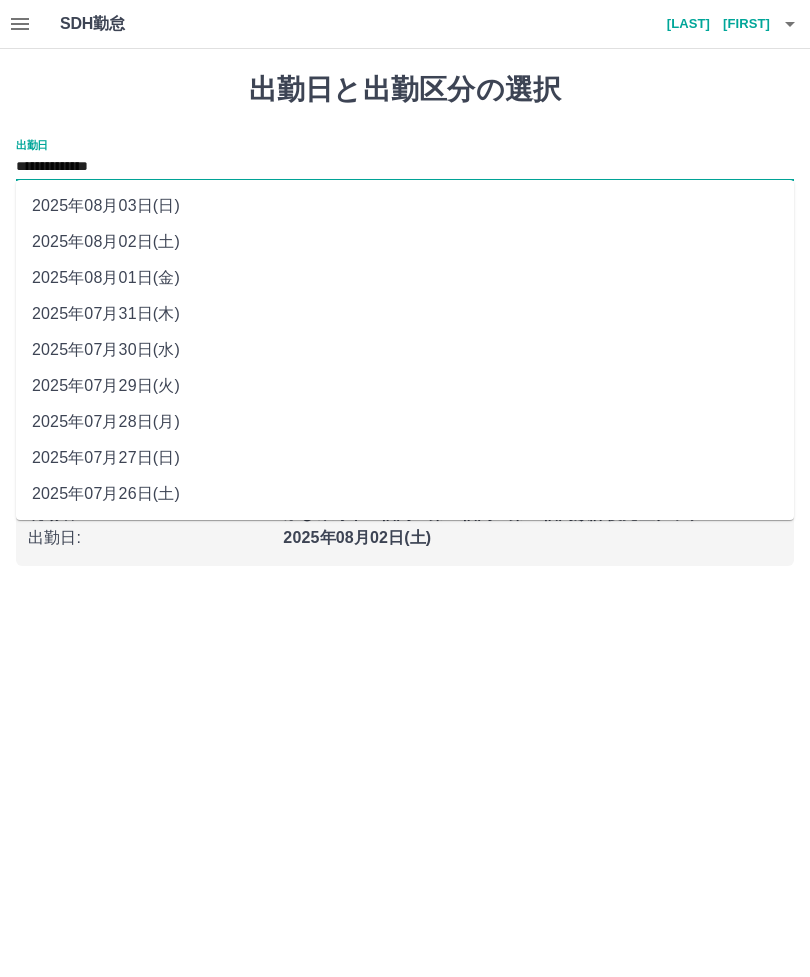 click on "2025年08月03日(日)" at bounding box center (405, 206) 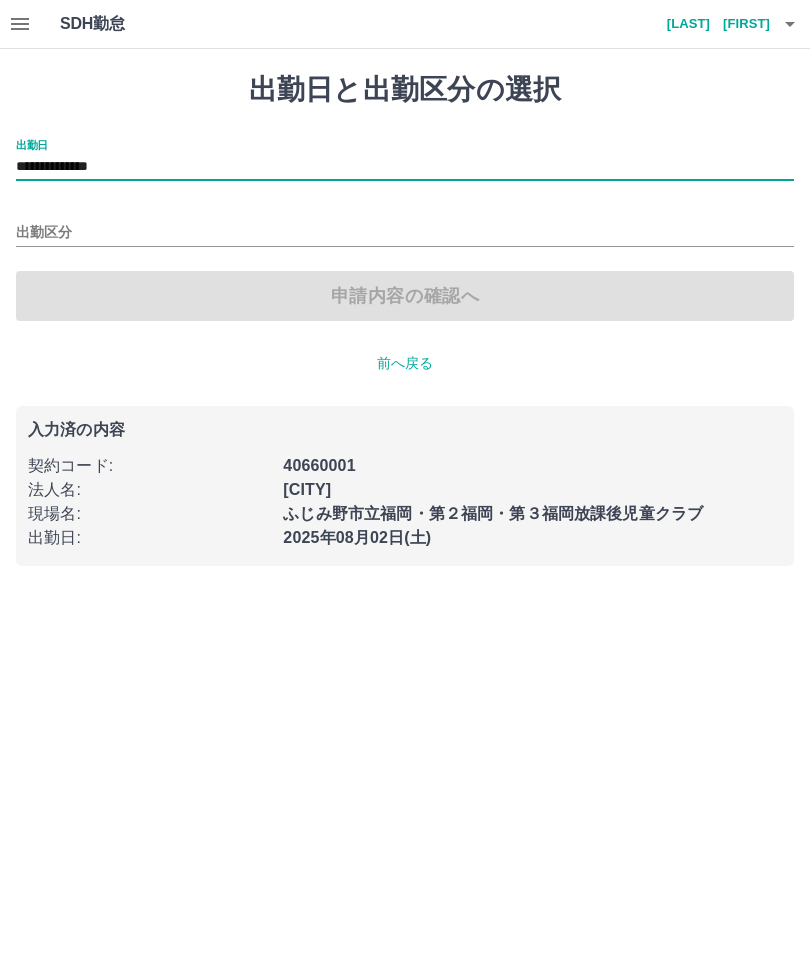click on "出勤区分" at bounding box center (405, 233) 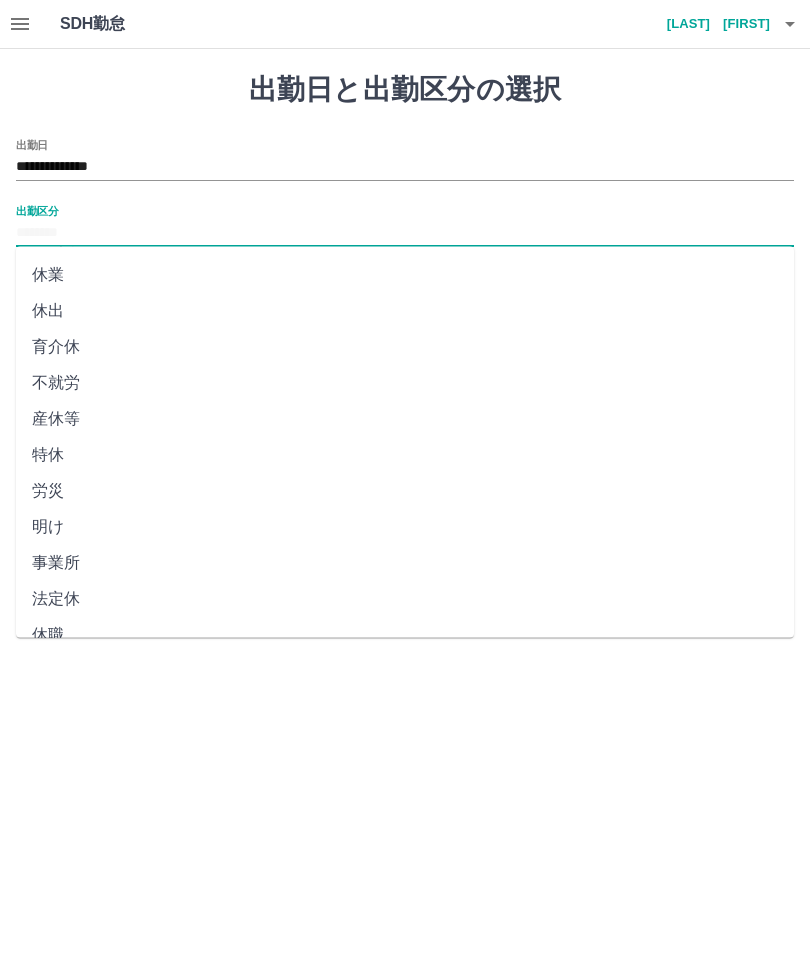 scroll, scrollTop: 248, scrollLeft: 0, axis: vertical 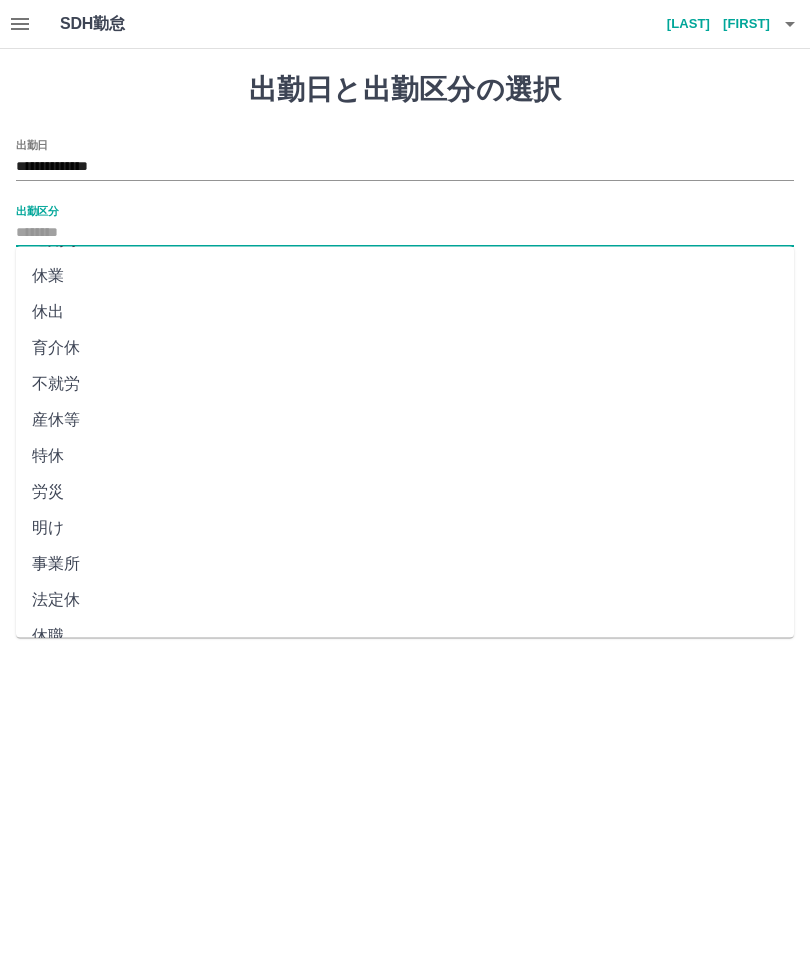 click on "法定休" at bounding box center [405, 601] 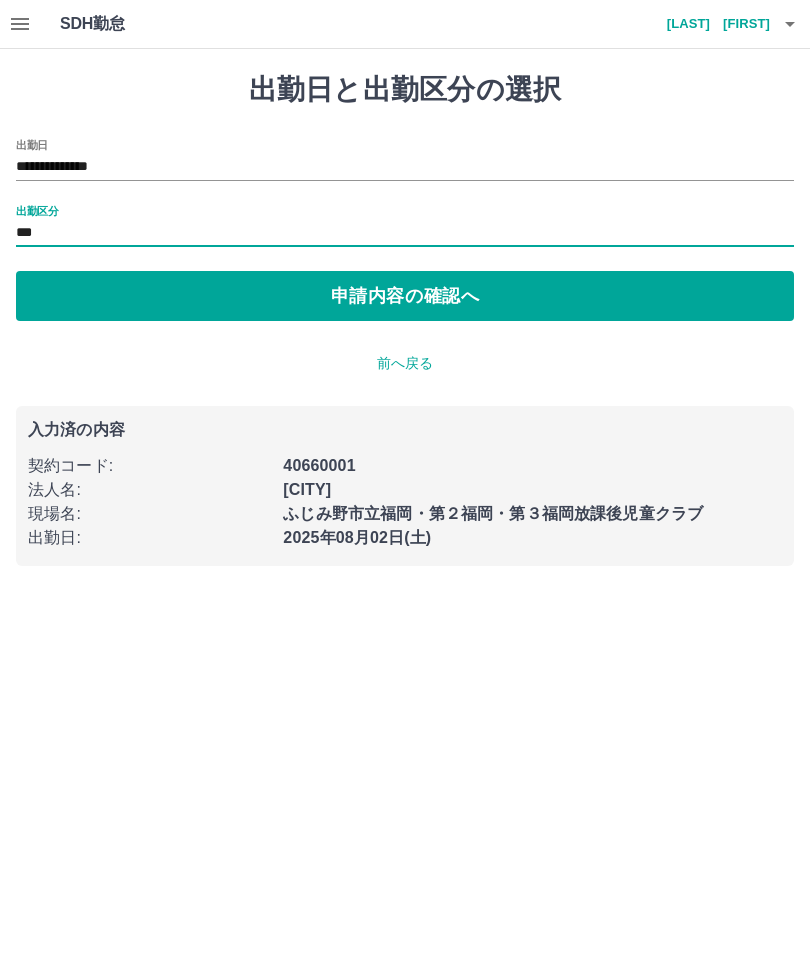 click on "申請内容の確認へ" at bounding box center (405, 296) 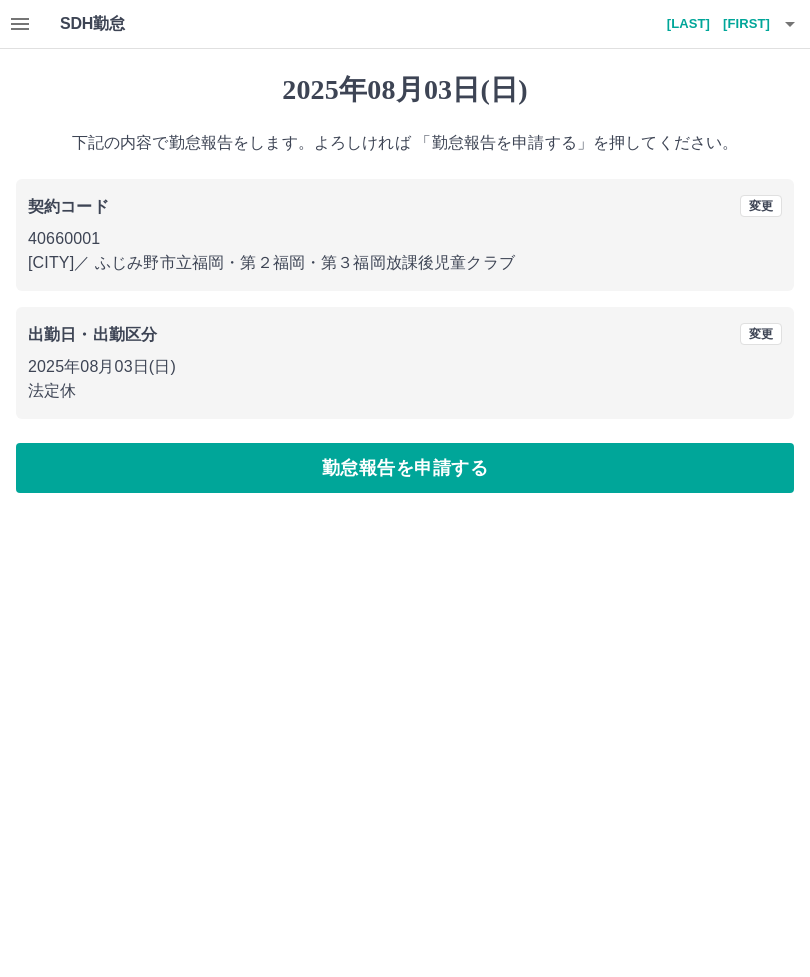 click on "勤怠報告を申請する" at bounding box center (405, 468) 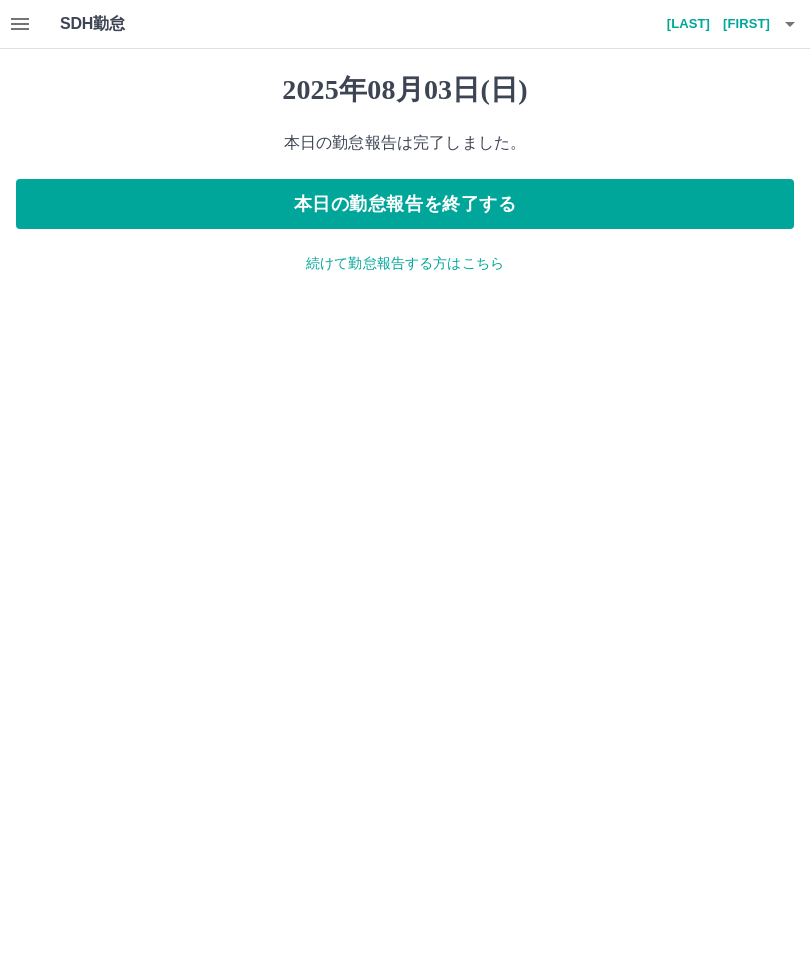 click on "本日の勤怠報告を終了する" at bounding box center [405, 204] 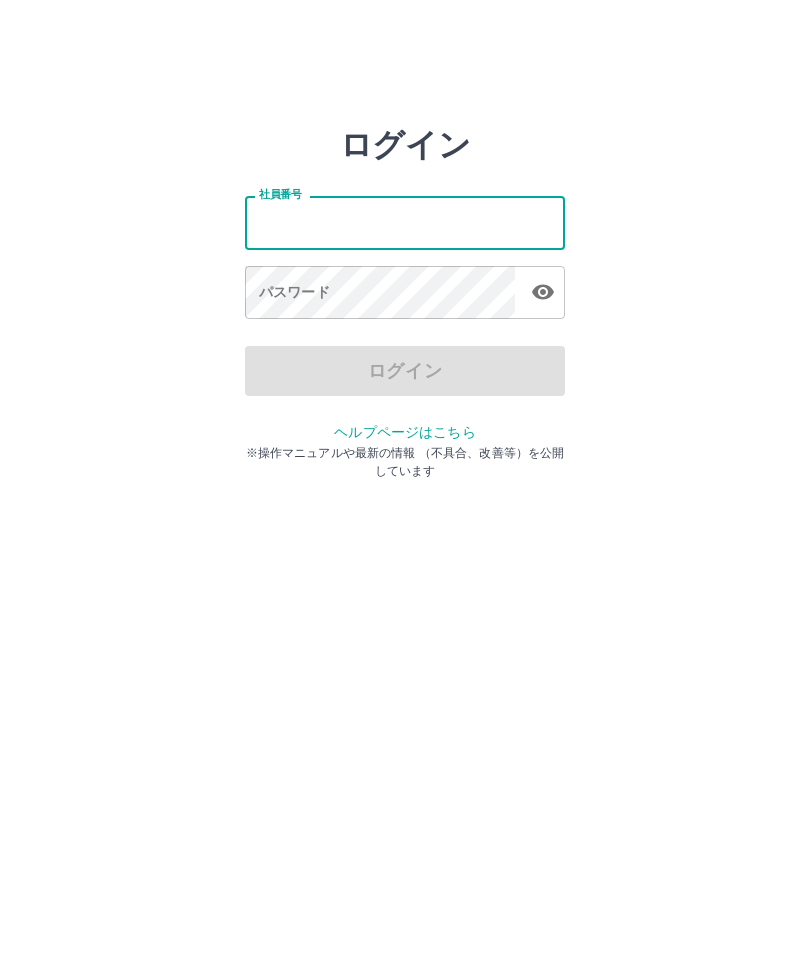 scroll, scrollTop: 0, scrollLeft: 0, axis: both 